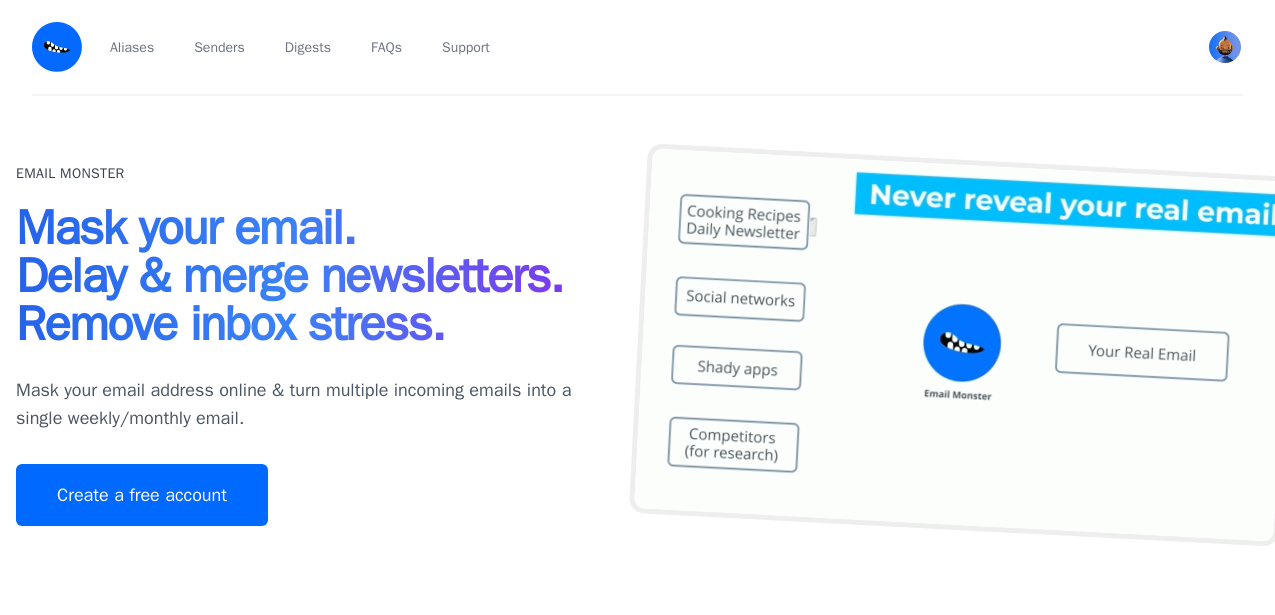 scroll, scrollTop: 0, scrollLeft: 0, axis: both 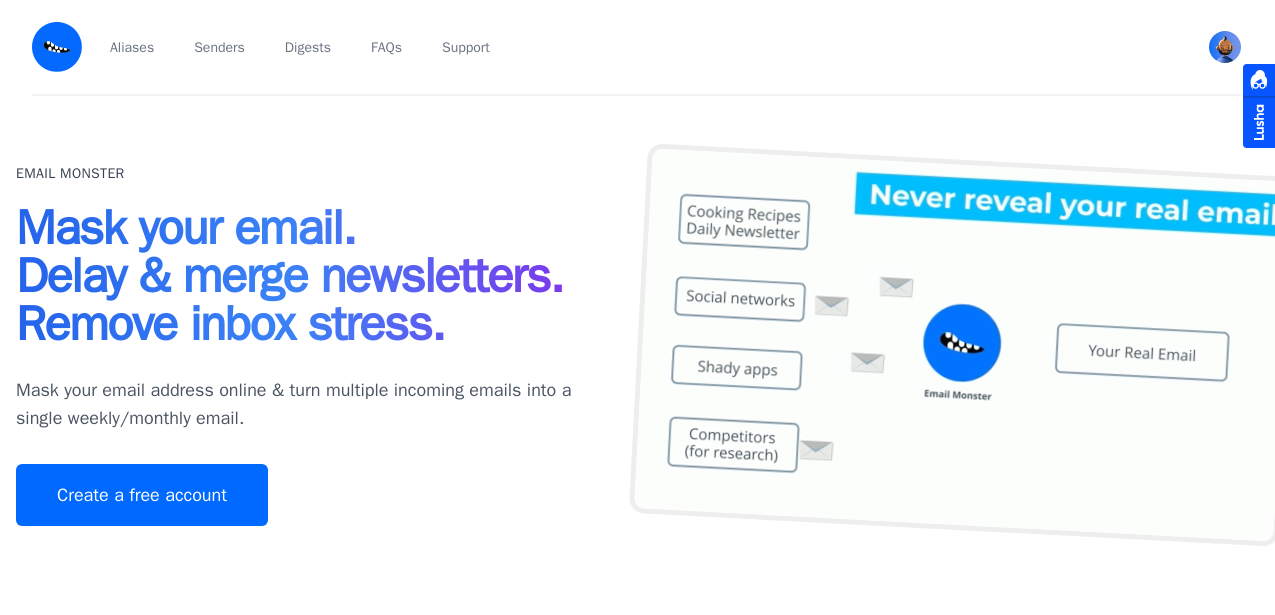 click at bounding box center [1259, 106] 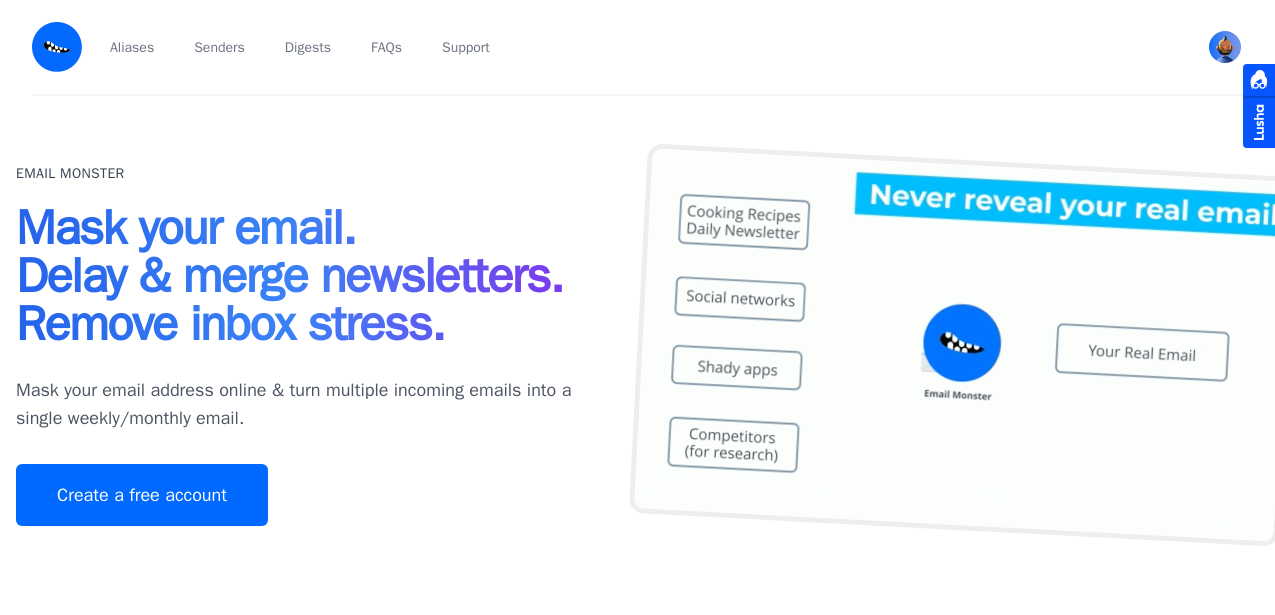click at bounding box center (1259, 106) 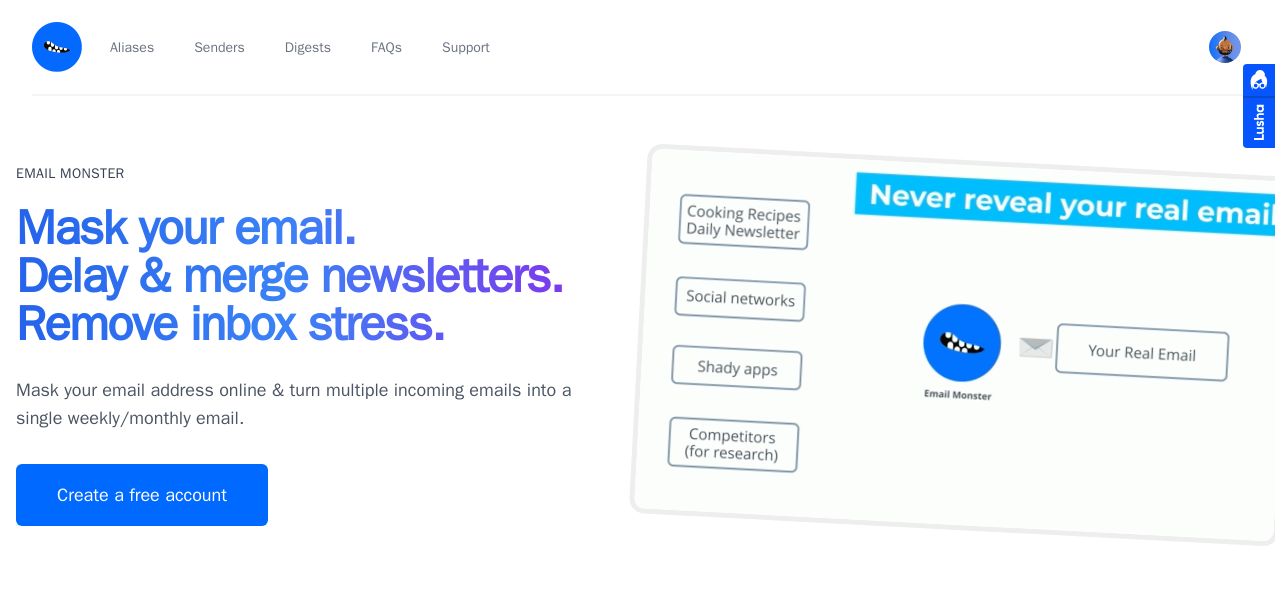 click at bounding box center [1225, 47] 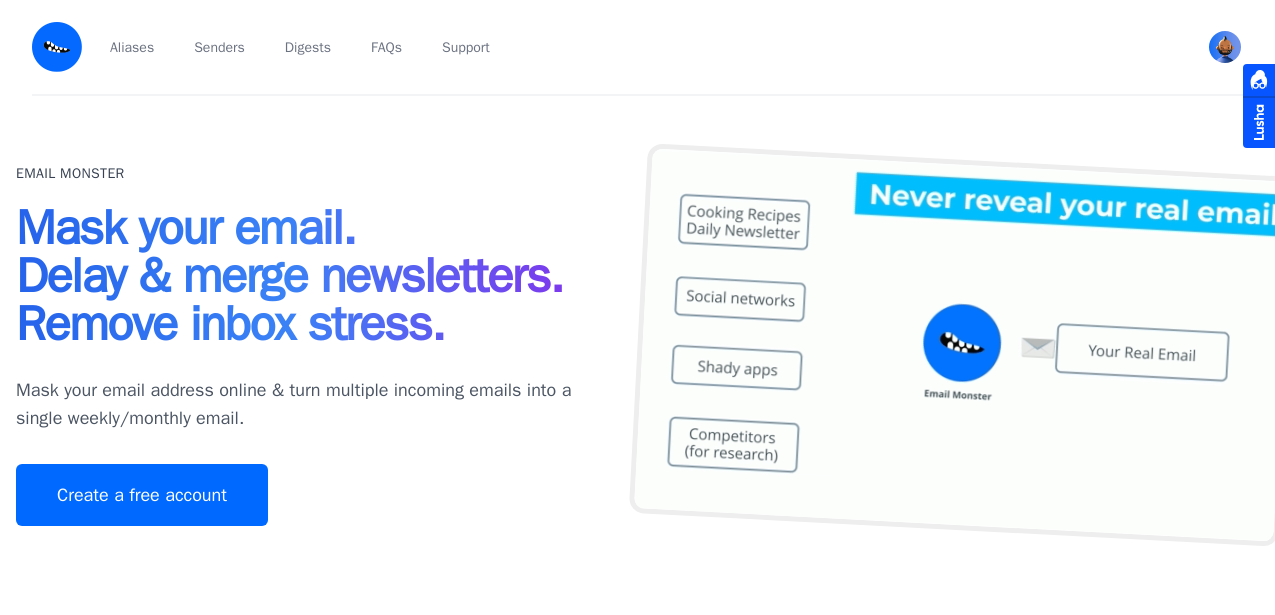click at bounding box center (1259, 106) 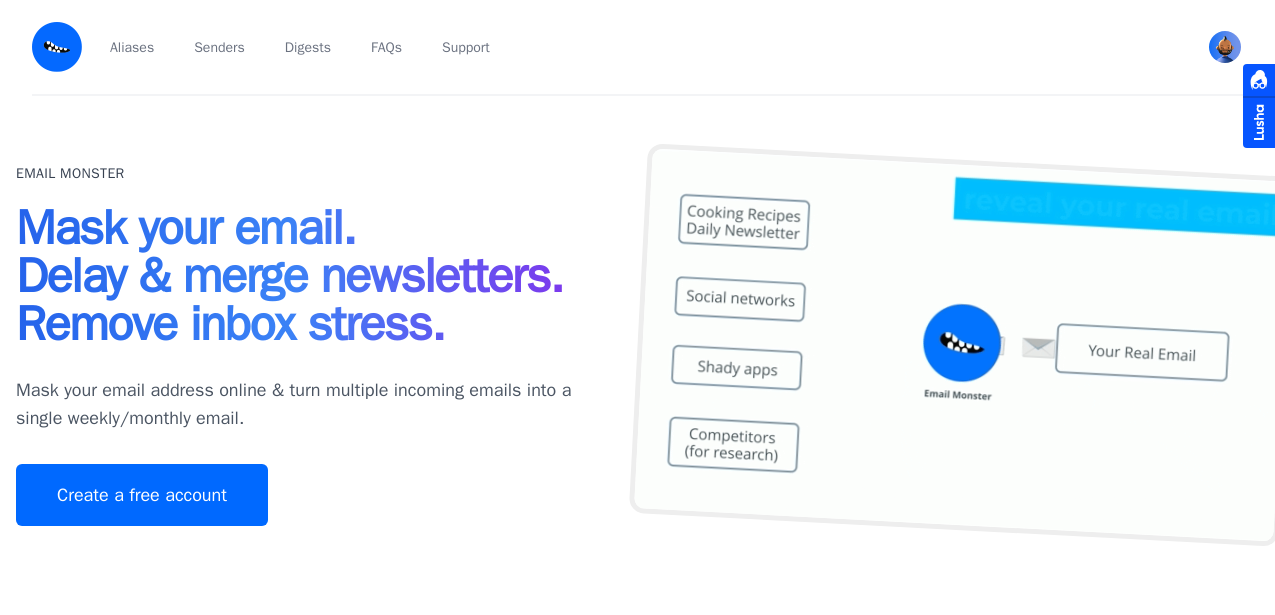 click at bounding box center (1259, 106) 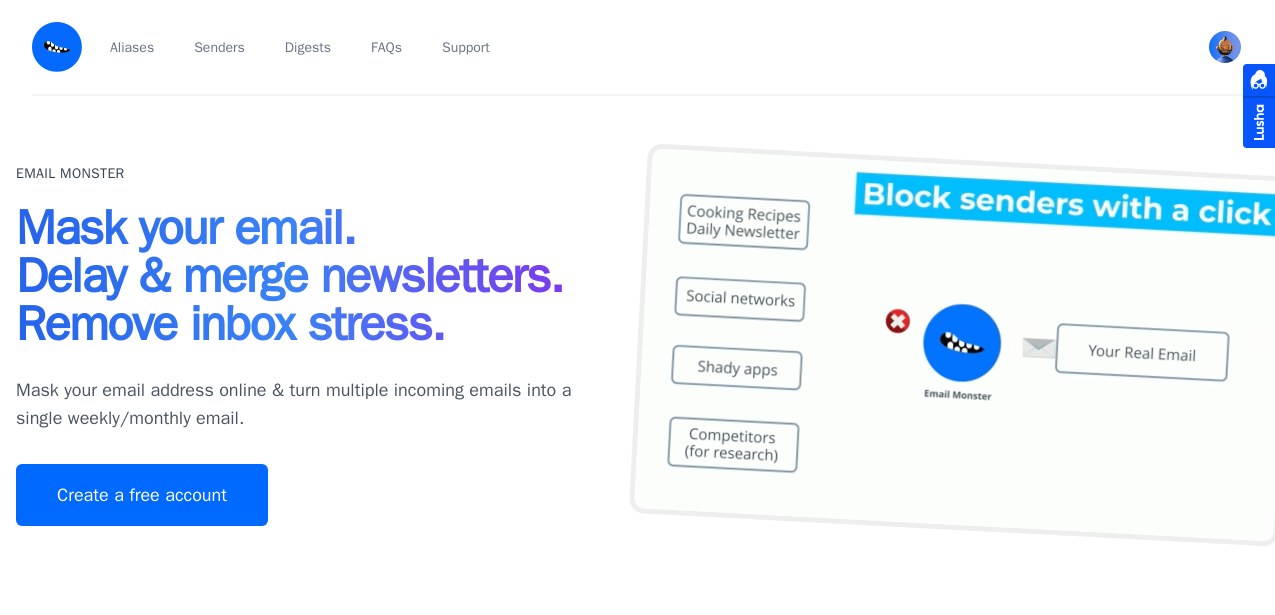click at bounding box center [1259, 106] 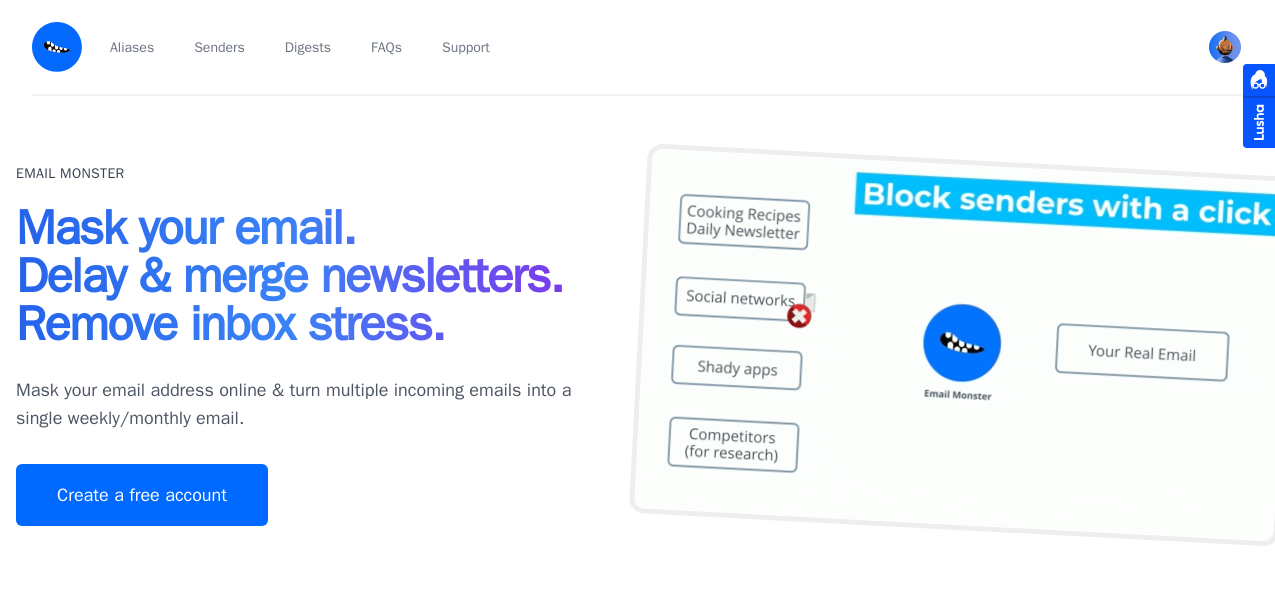 click at bounding box center [1259, 106] 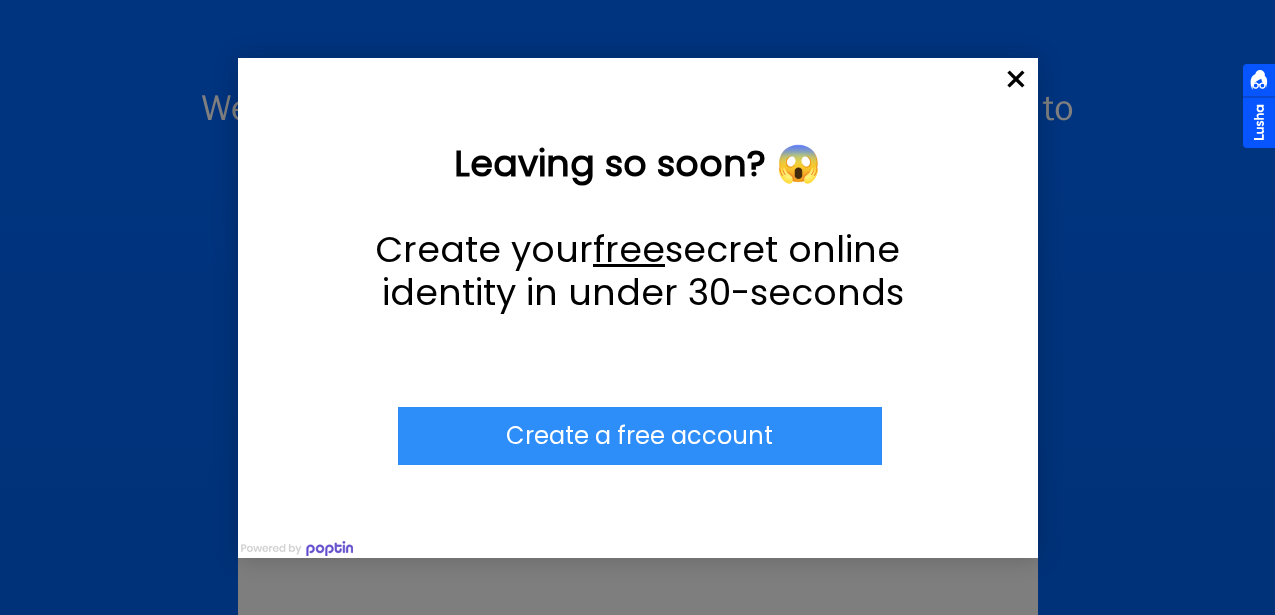 scroll, scrollTop: 0, scrollLeft: 0, axis: both 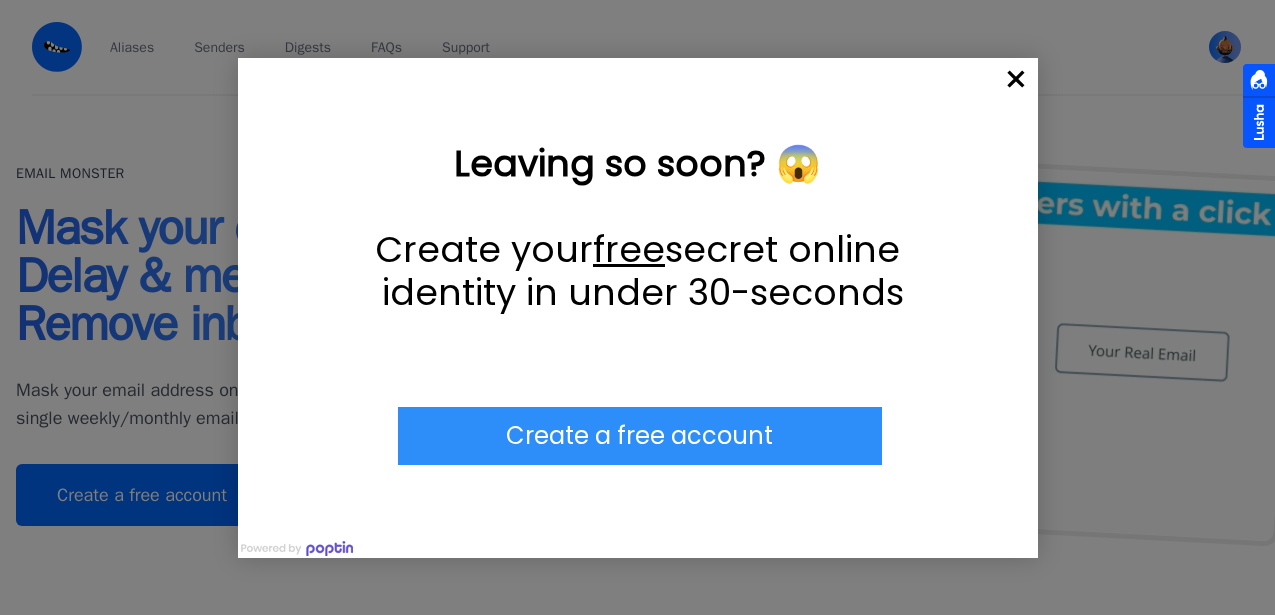 click on "×" at bounding box center [1016, 80] 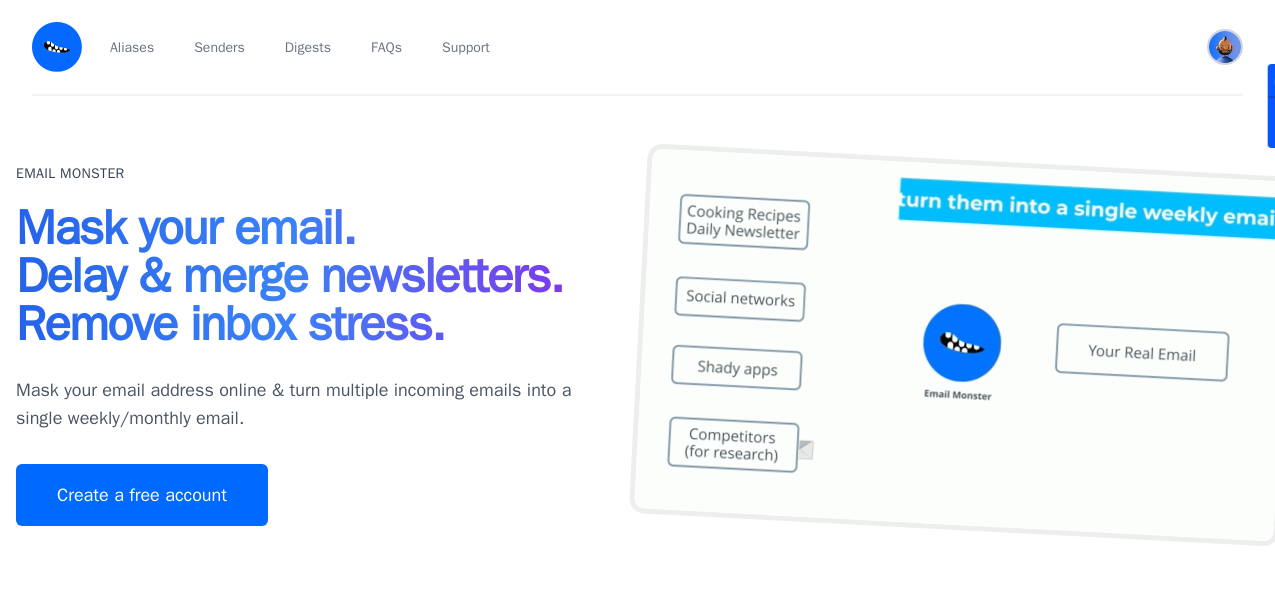 click at bounding box center [1225, 47] 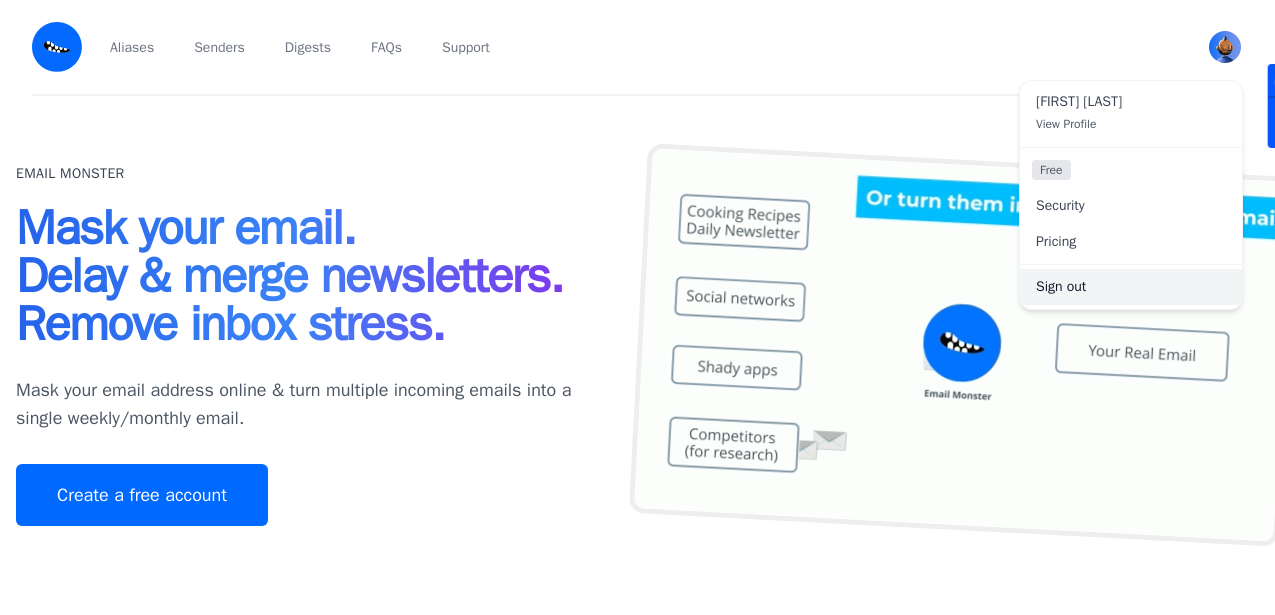 click on "Sign out" at bounding box center [1131, 287] 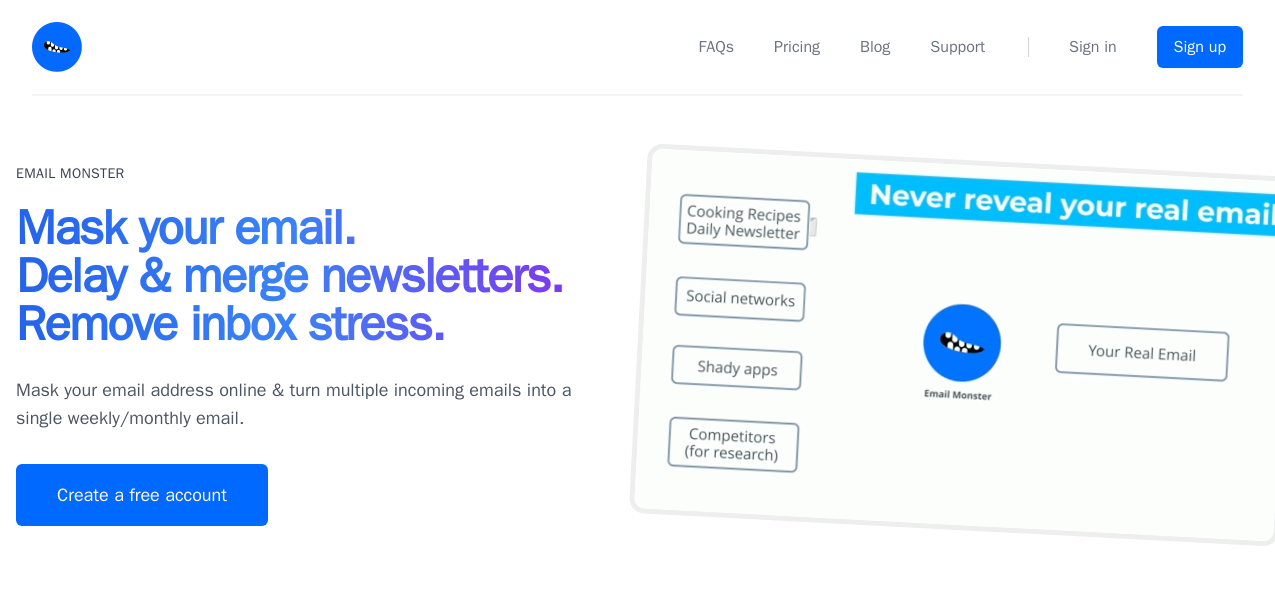 scroll, scrollTop: 1513, scrollLeft: 0, axis: vertical 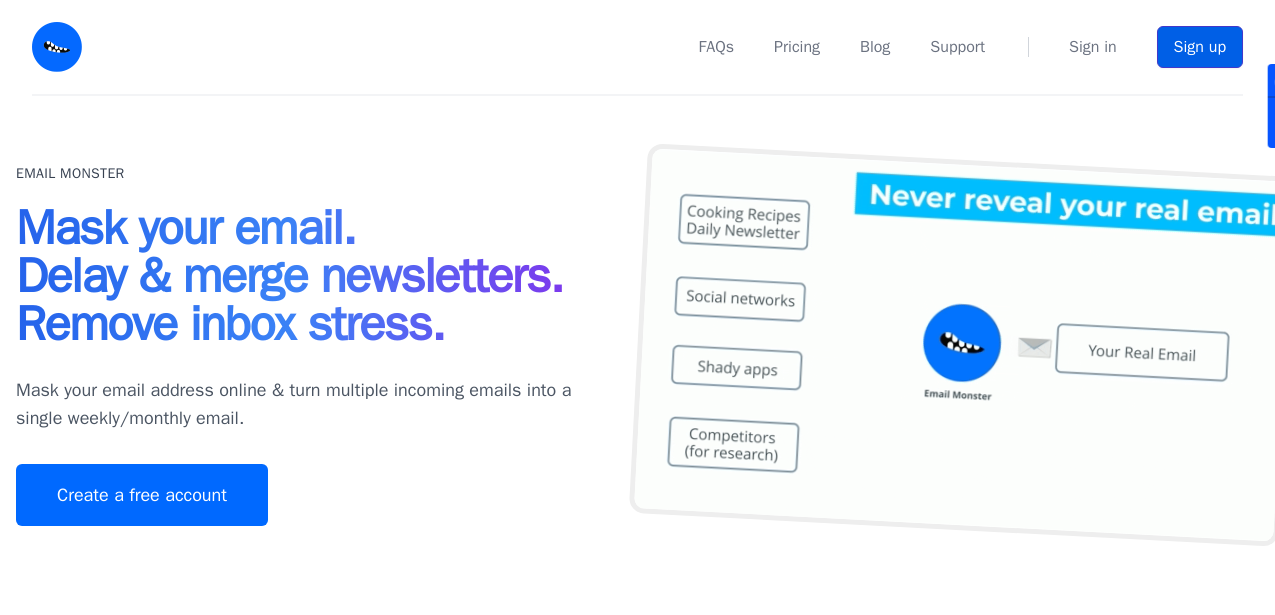 click on "Sign up" at bounding box center (1200, 47) 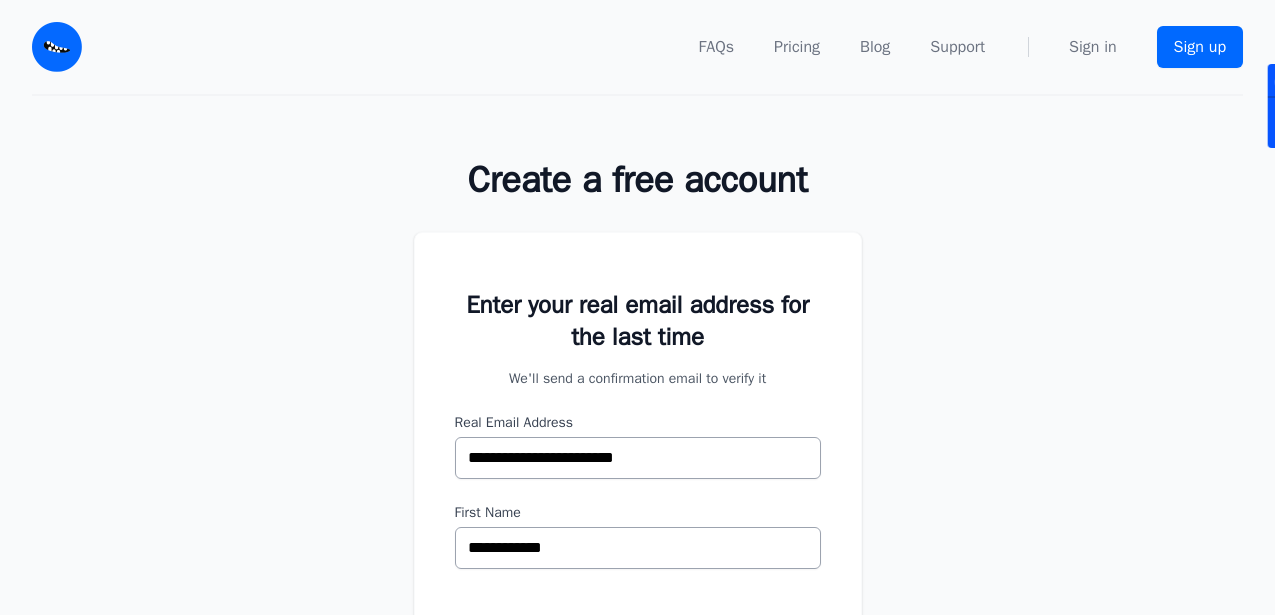 scroll, scrollTop: 100, scrollLeft: 0, axis: vertical 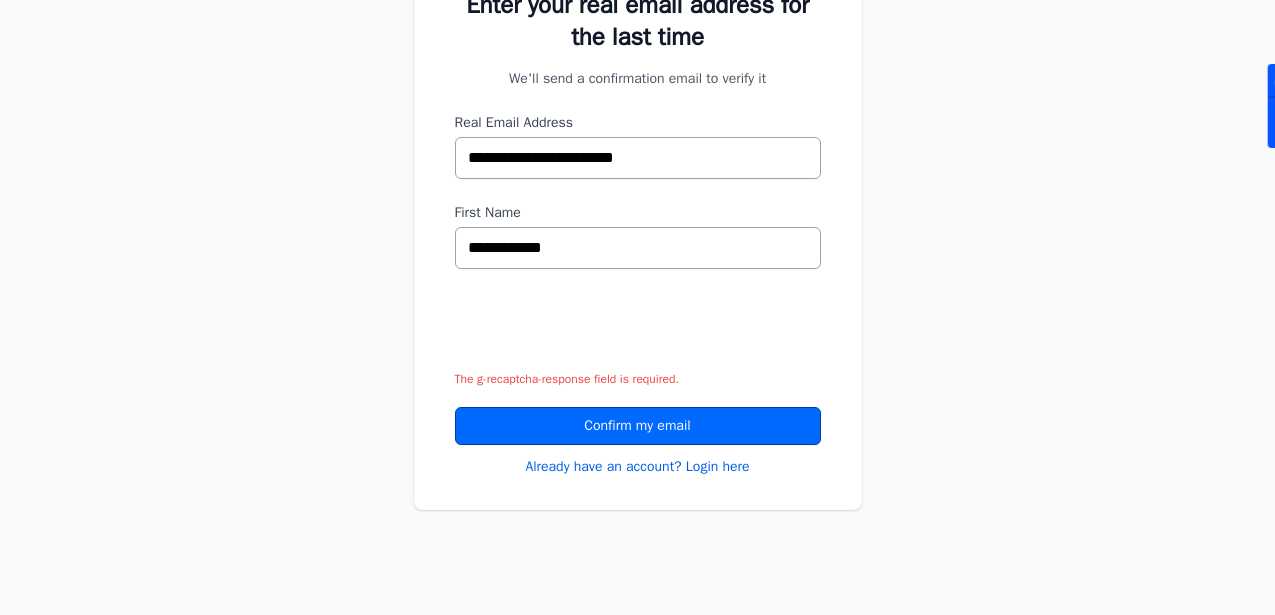 drag, startPoint x: 615, startPoint y: 430, endPoint x: 562, endPoint y: 424, distance: 53.338543 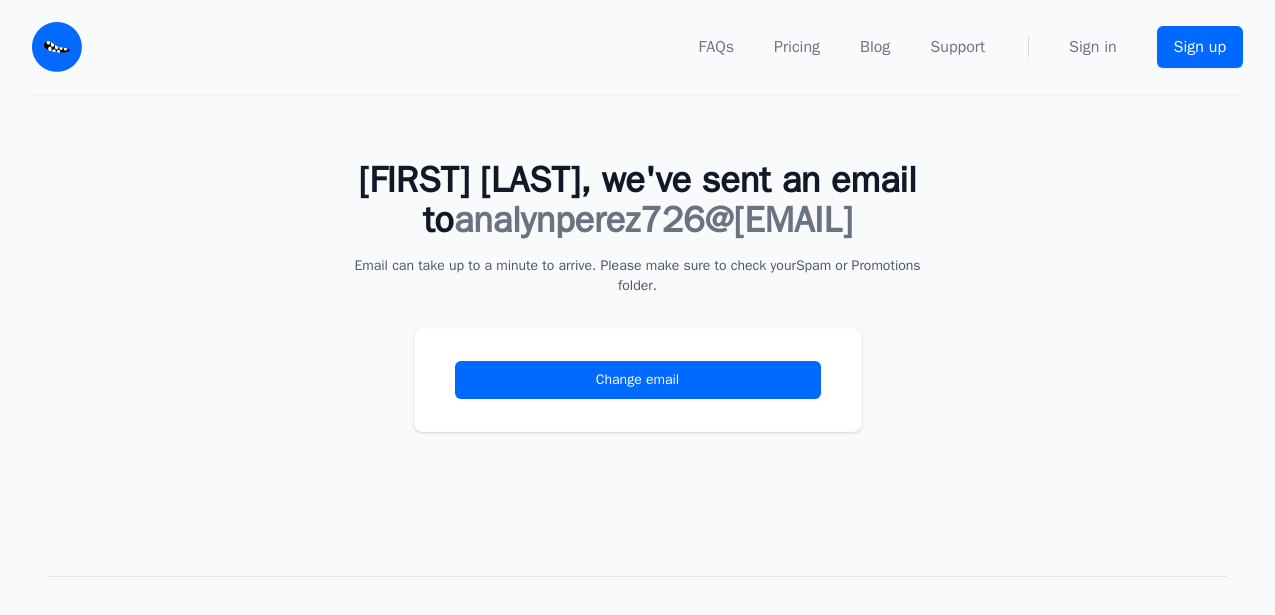scroll, scrollTop: 0, scrollLeft: 0, axis: both 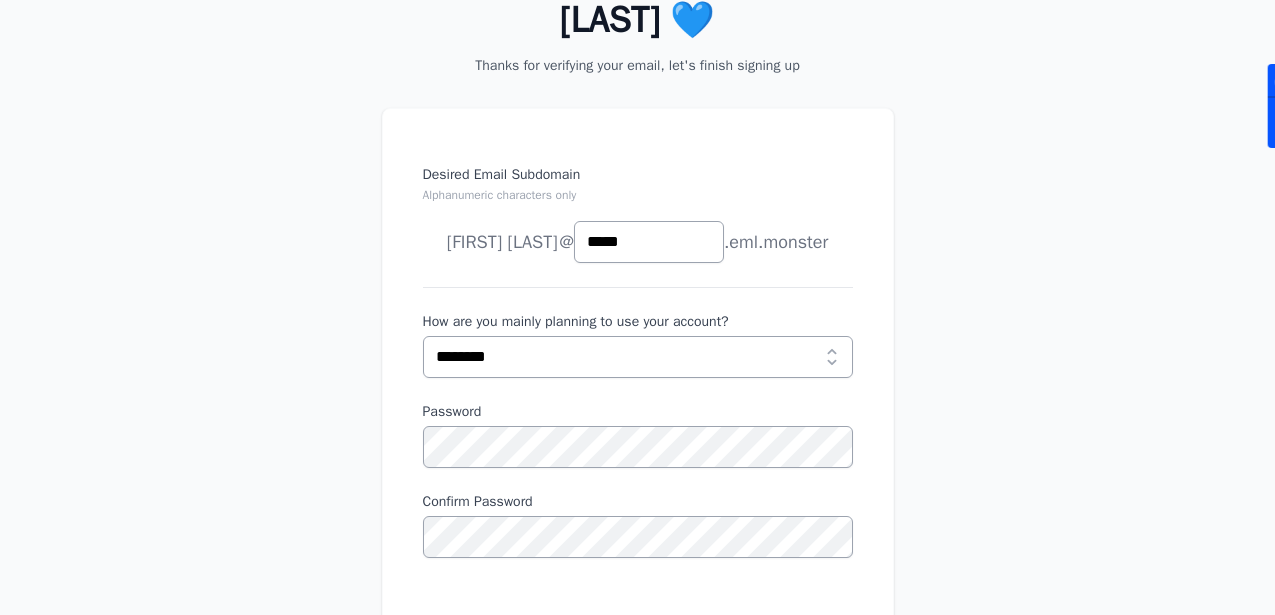 type on "*****" 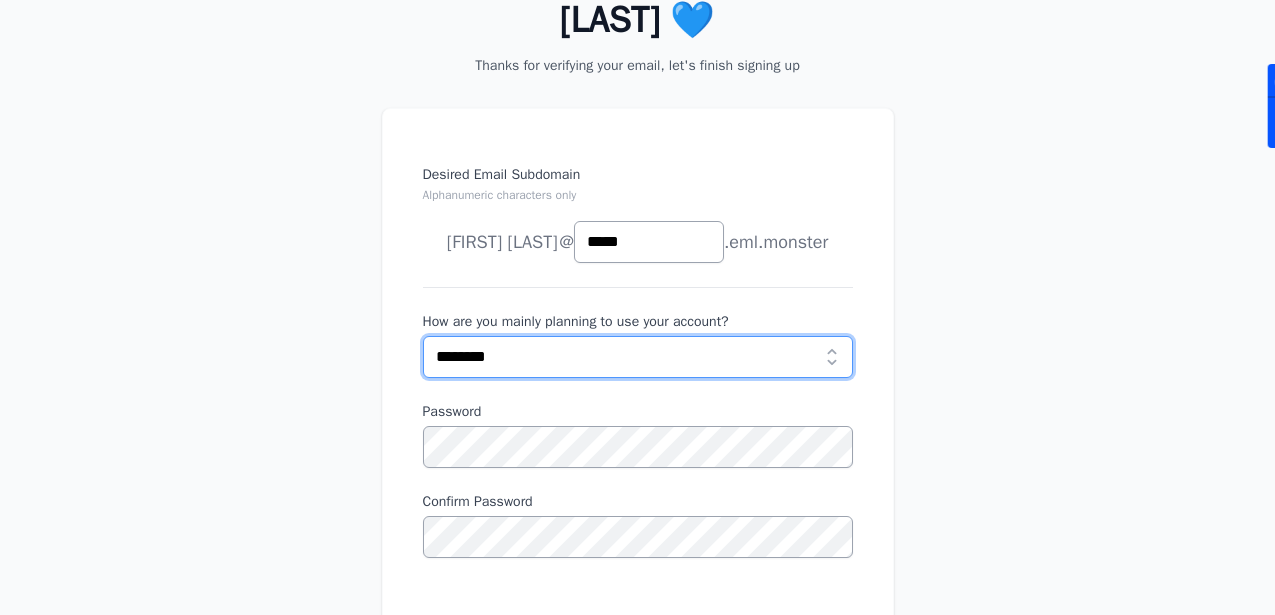 click on "**********" at bounding box center [638, 357] 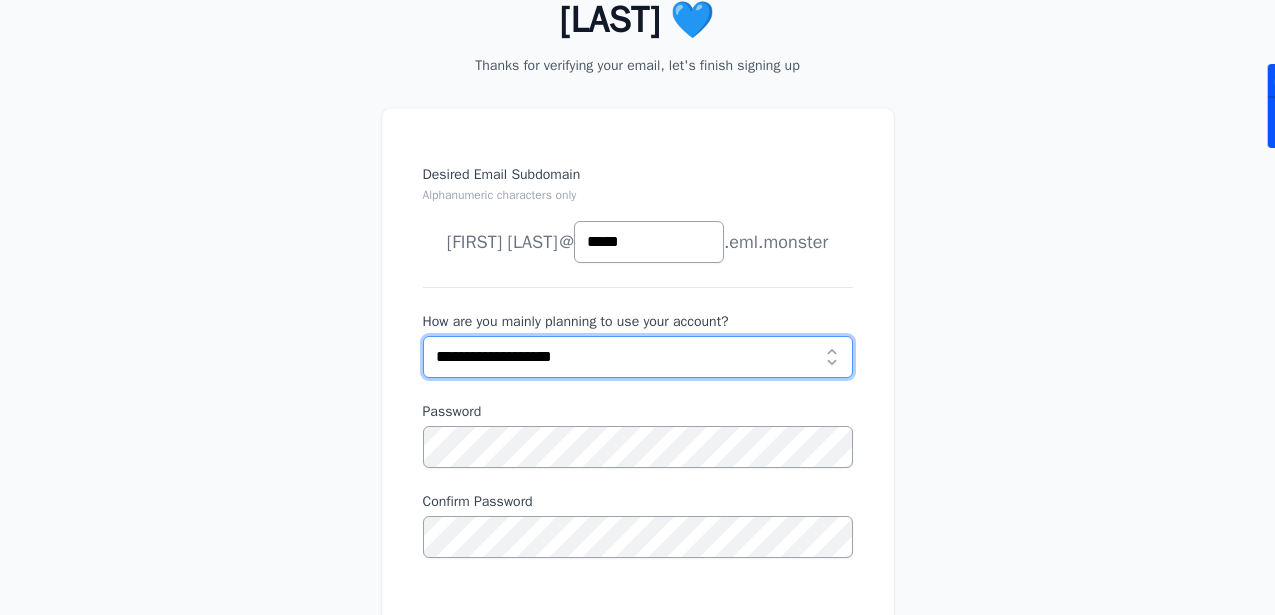 click on "**********" at bounding box center [638, 357] 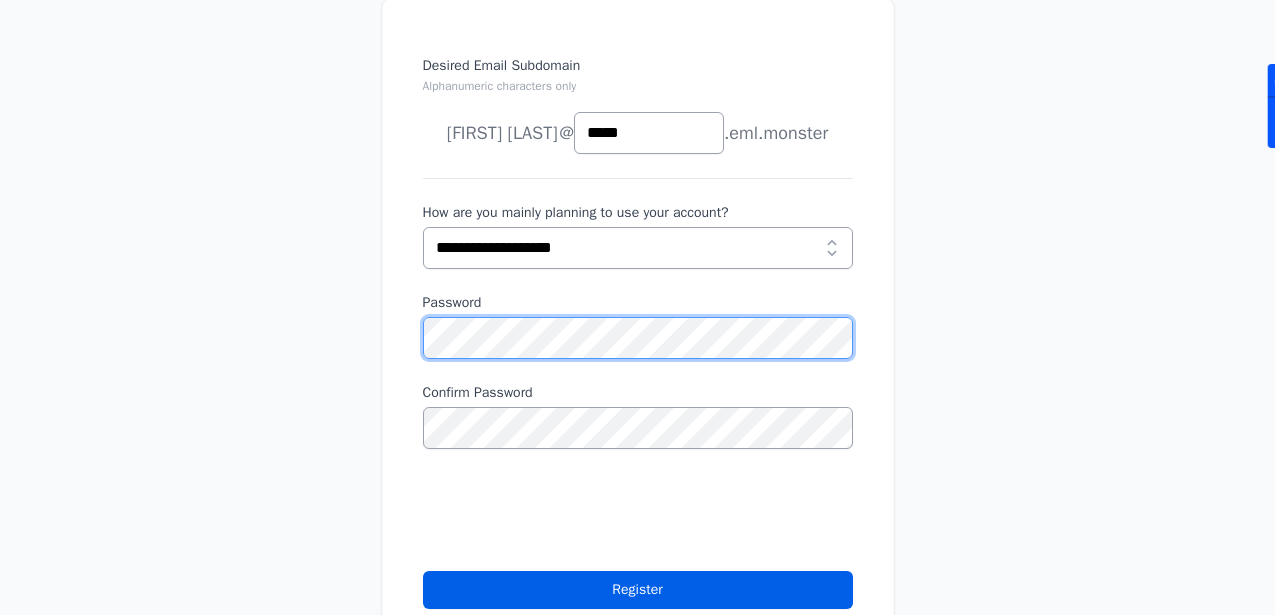 scroll, scrollTop: 500, scrollLeft: 0, axis: vertical 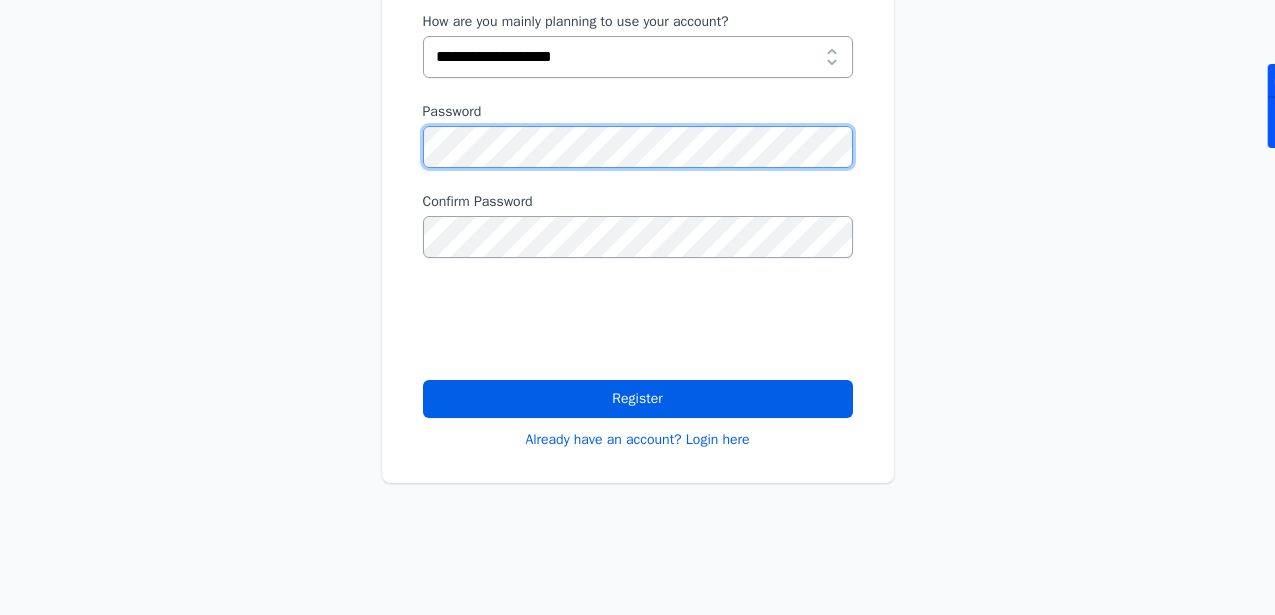 click on "Desired Email Subdomain
Alphanumeric characters only
analyn perez
joe
news
anything
@
*****
.eml.monster" at bounding box center [638, 145] 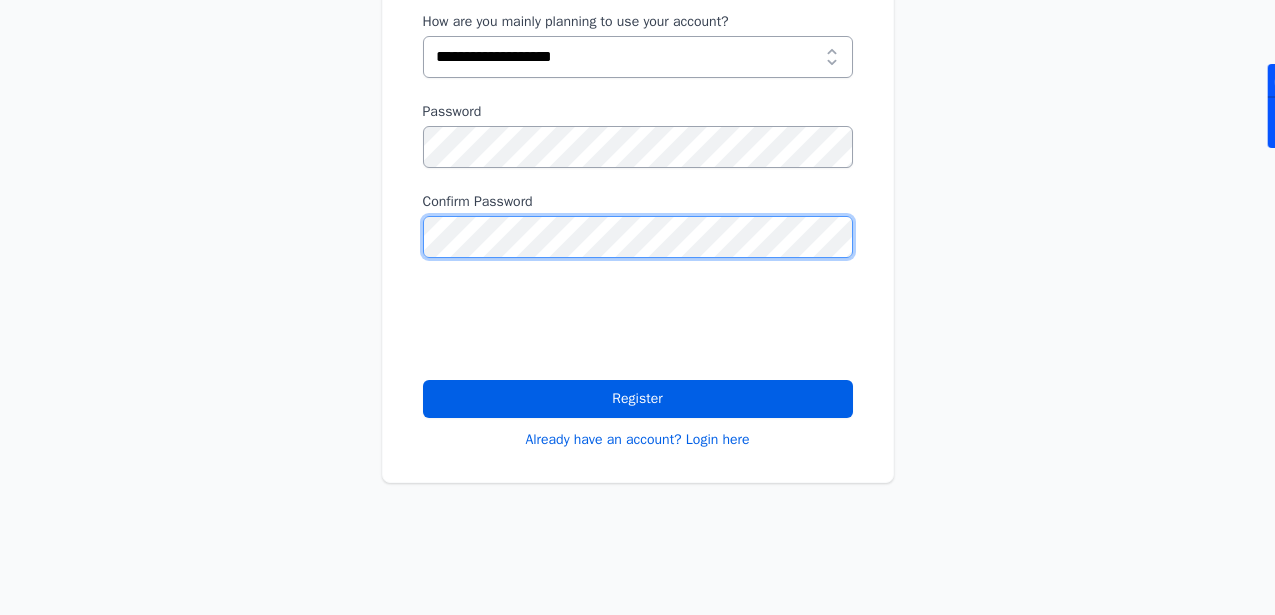 click on "Desired Email Subdomain
Alphanumeric characters only
analyn perez
joe
news
anything
@
*****
.eml.monster ********" at bounding box center (637, 169) 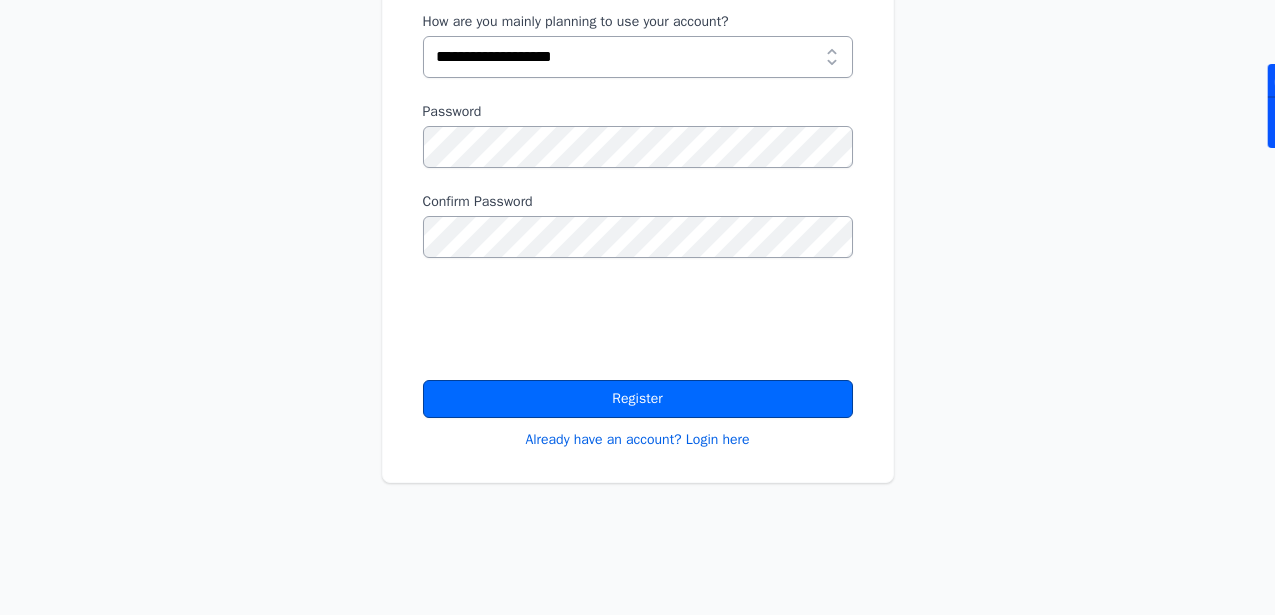 click on "Register" at bounding box center [638, 399] 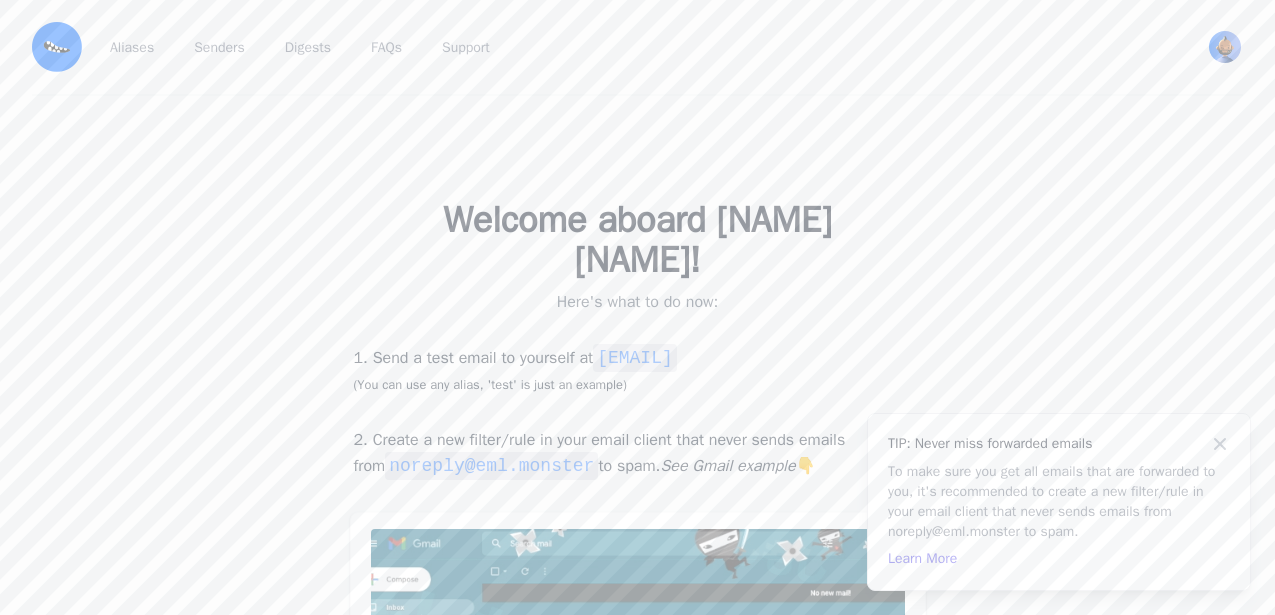 scroll, scrollTop: 0, scrollLeft: 0, axis: both 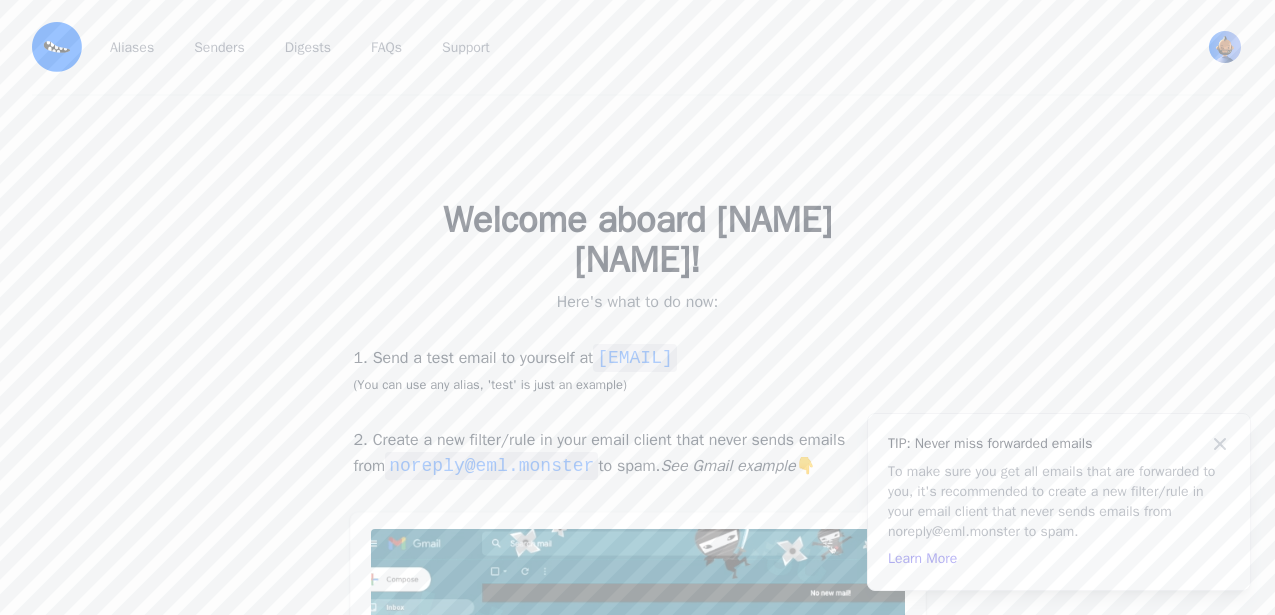 drag, startPoint x: 795, startPoint y: 362, endPoint x: 689, endPoint y: 358, distance: 106.07545 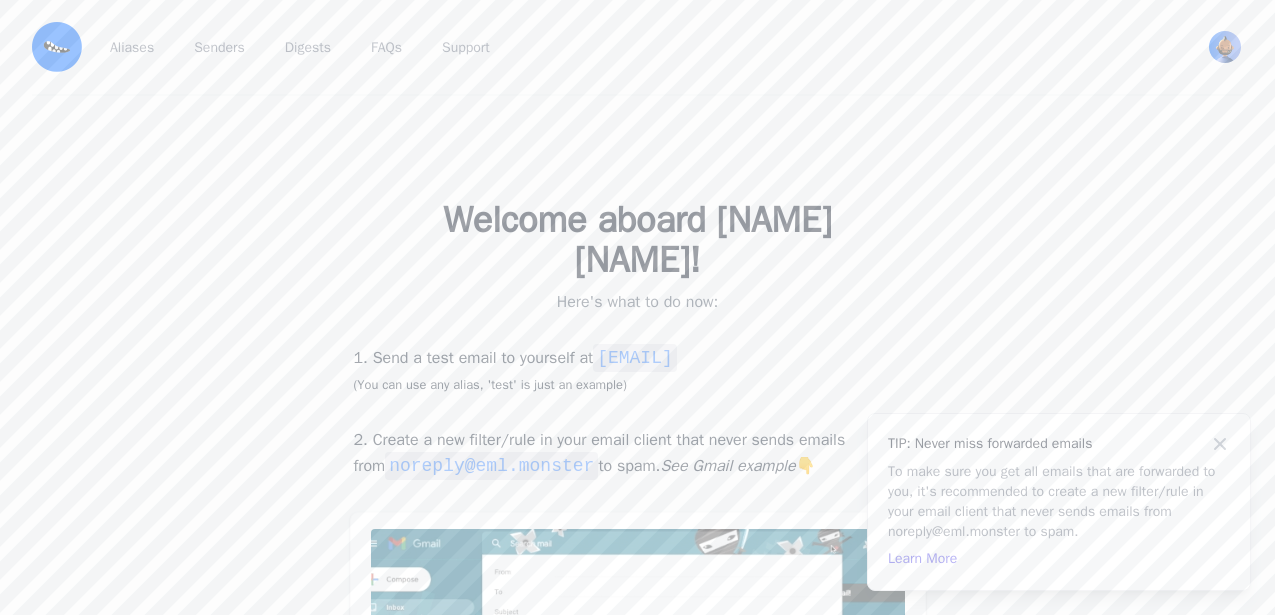 click on "[EMAIL]" at bounding box center (635, 358) 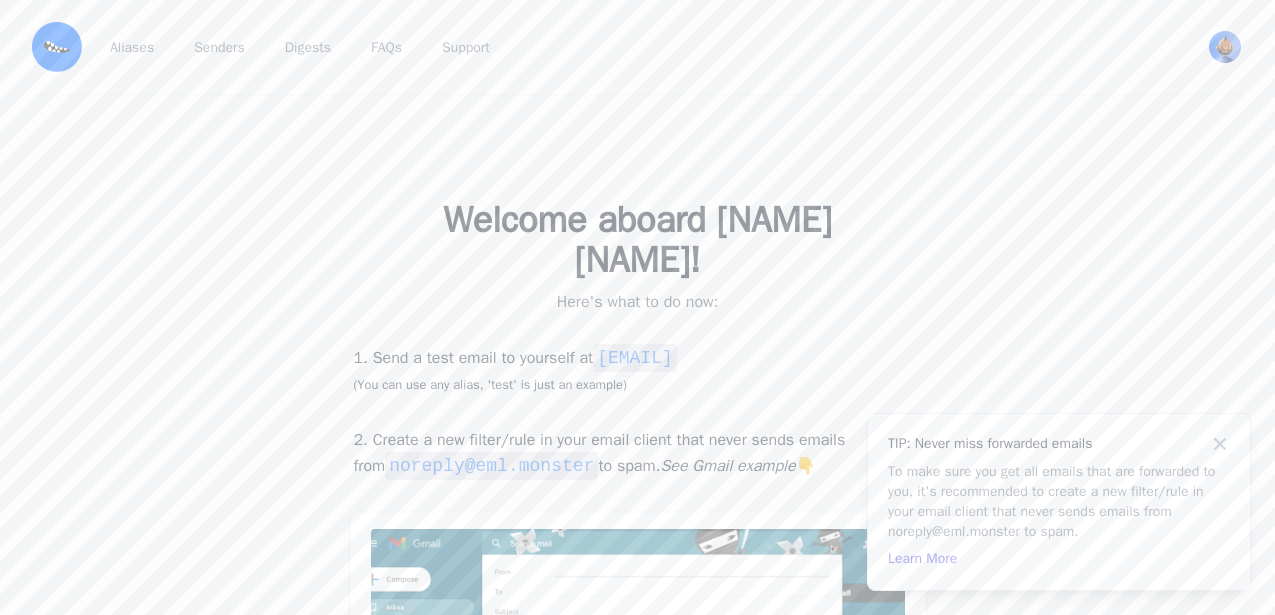 click on "1. Send a test email to yourself at  [EMAIL] (You can use any alias, 'test' is just an example)
2. Create a new filter/rule in your email client that never sends emails from  noreply@[DOMAIN]  to spam.  See Gmail example  👇
Go to Dashboard" at bounding box center [638, 601] 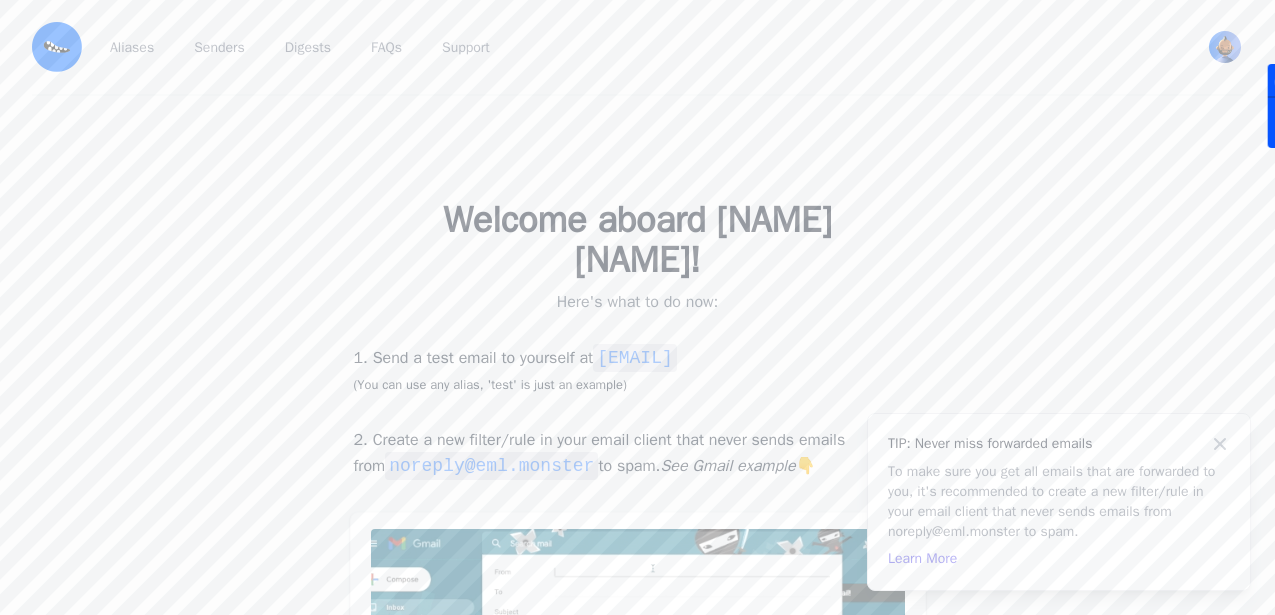drag, startPoint x: 766, startPoint y: 365, endPoint x: 633, endPoint y: 354, distance: 133.45412 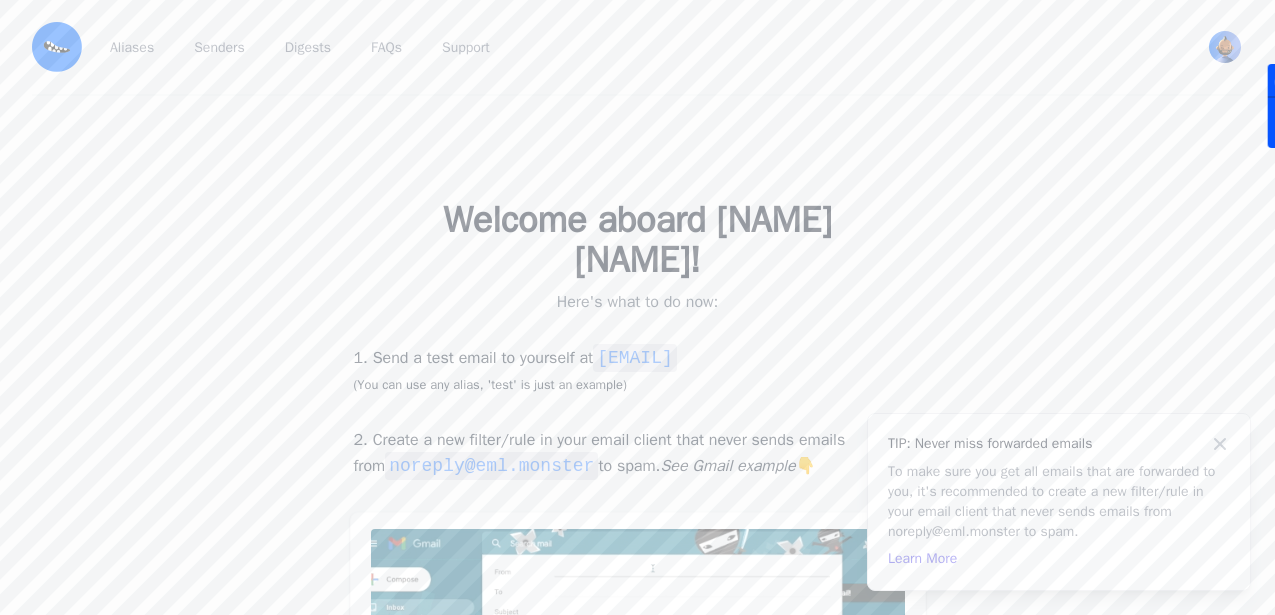 click on "[EMAIL]" at bounding box center (635, 358) 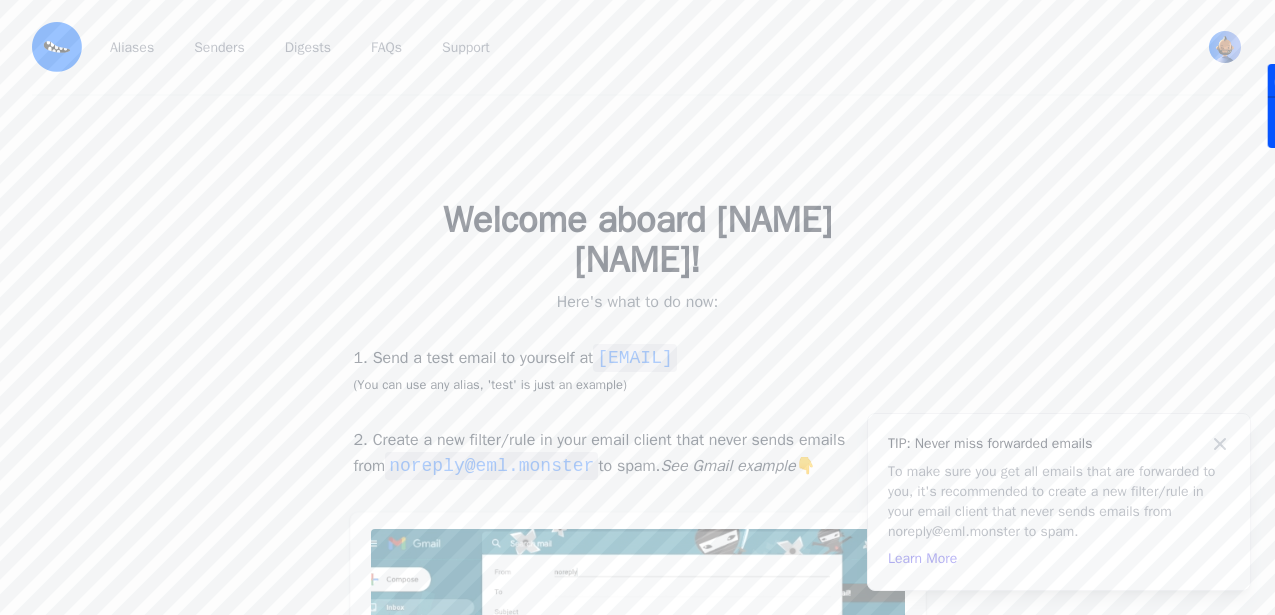 copy on "[EMAIL]" 